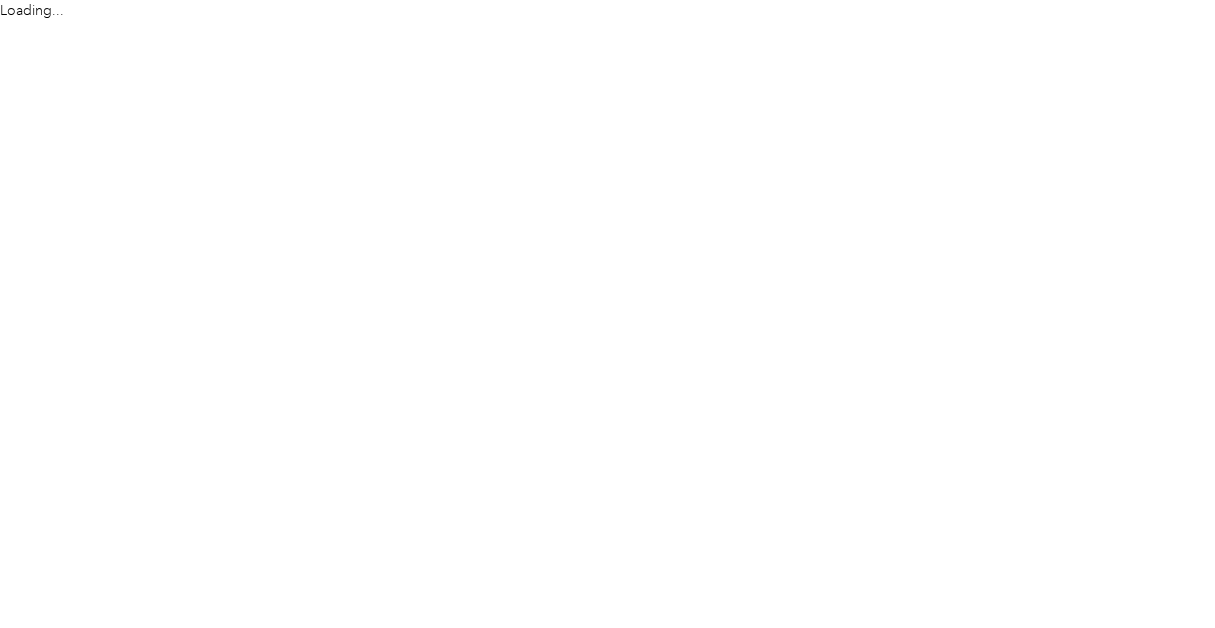 scroll, scrollTop: 0, scrollLeft: 0, axis: both 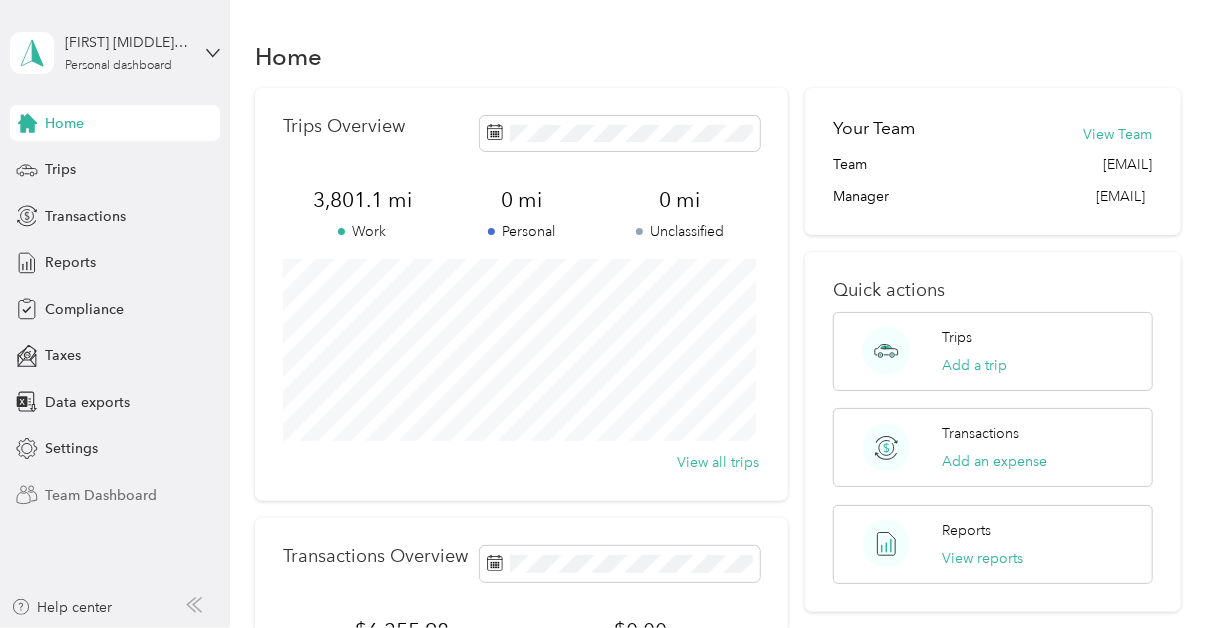 click on "Team Dashboard" at bounding box center [101, 495] 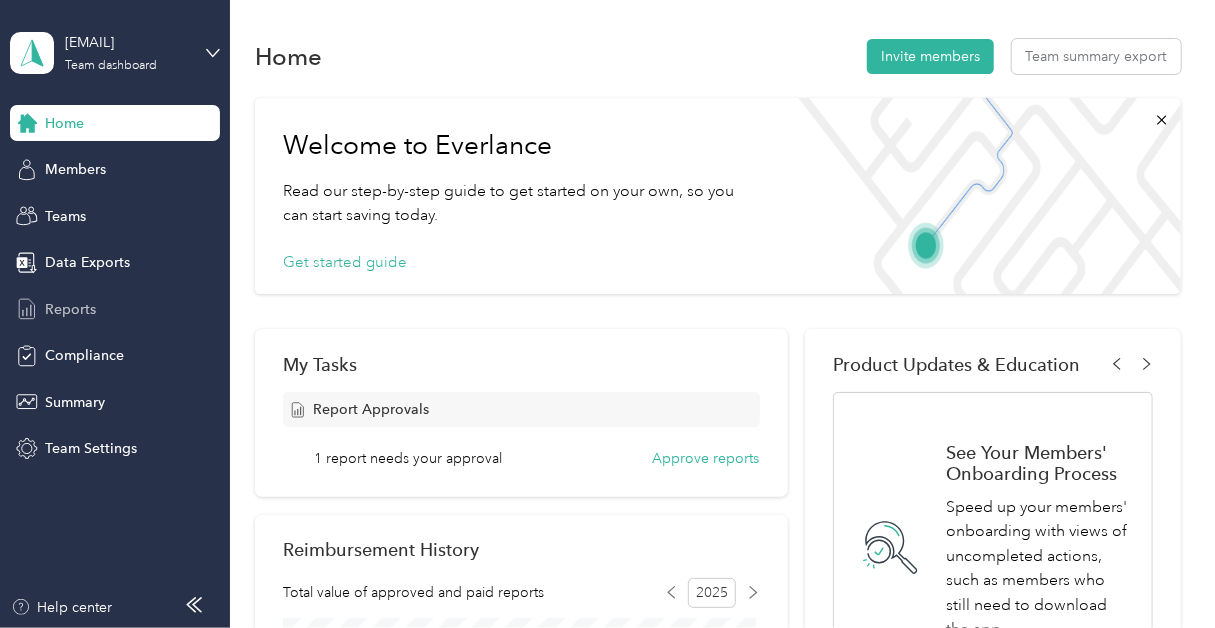 click on "Reports" at bounding box center [70, 309] 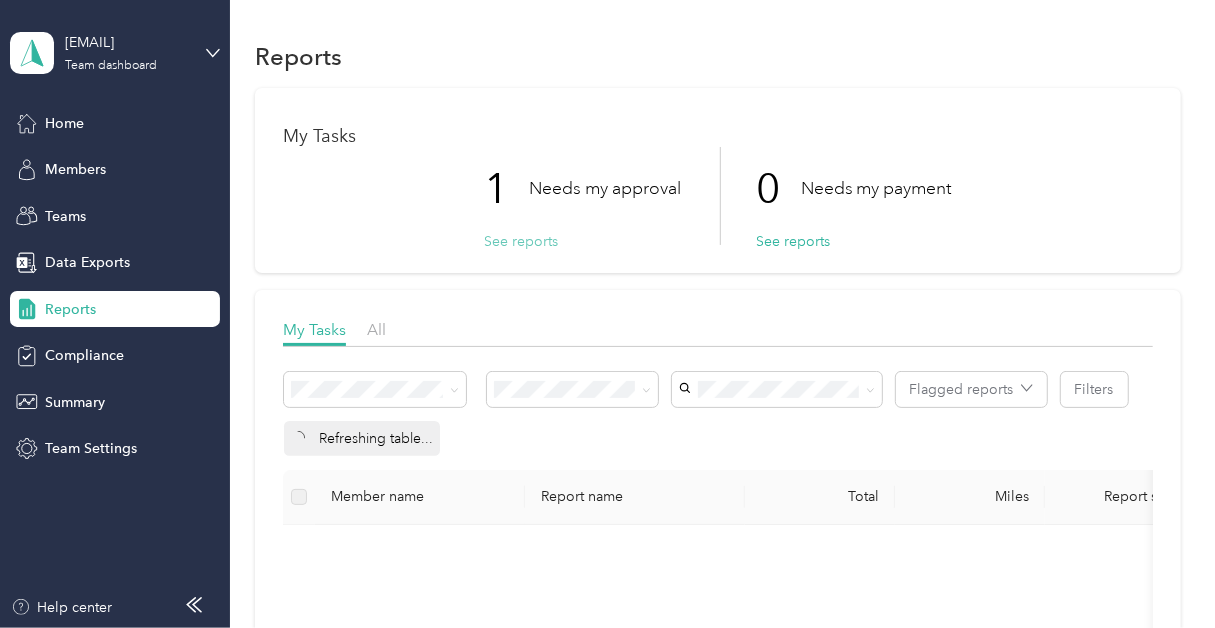 click on "See reports" at bounding box center (521, 241) 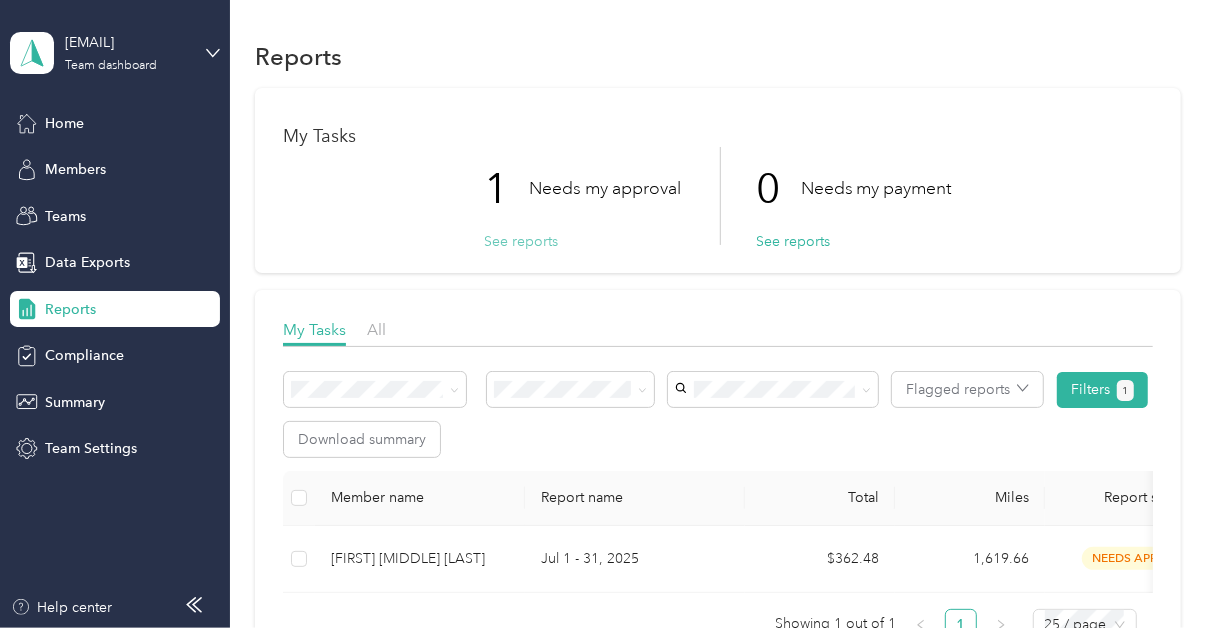 click on "See reports" at bounding box center [521, 241] 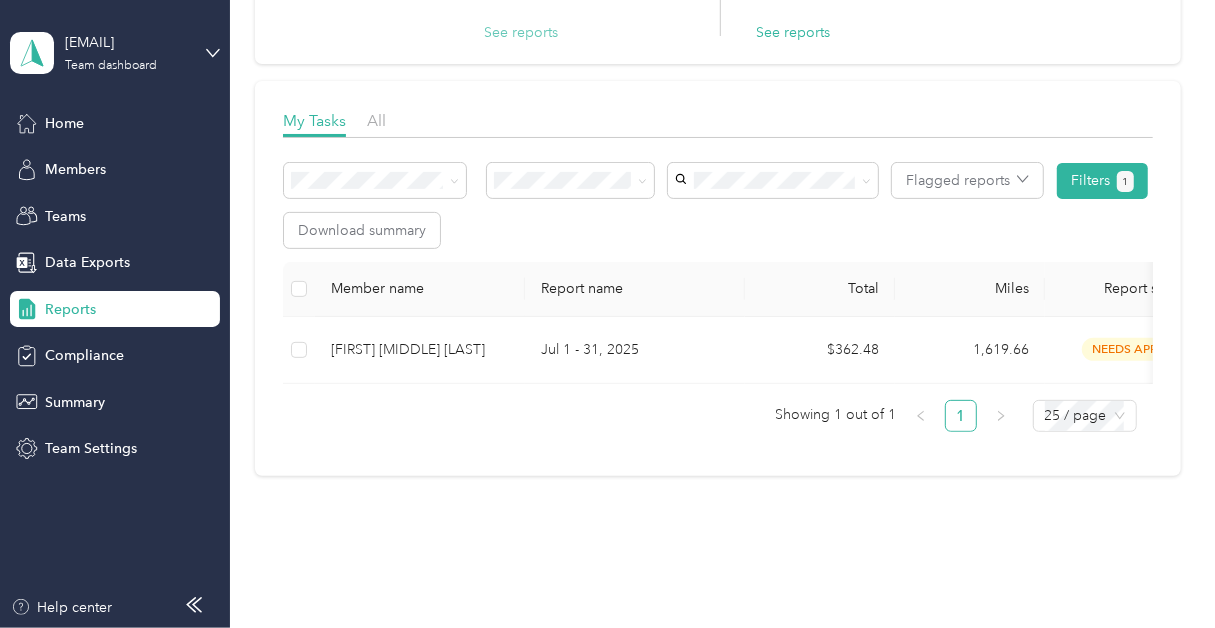scroll, scrollTop: 278, scrollLeft: 0, axis: vertical 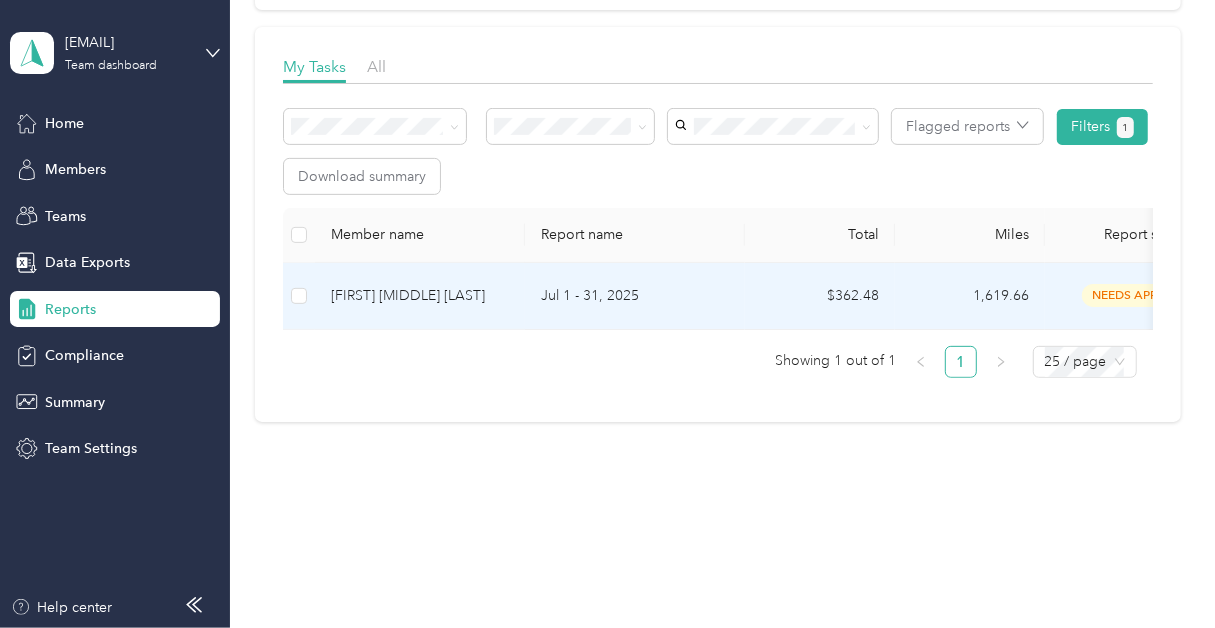 click on "[FIRST] [MIDDLE] [LAST]" at bounding box center (420, 296) 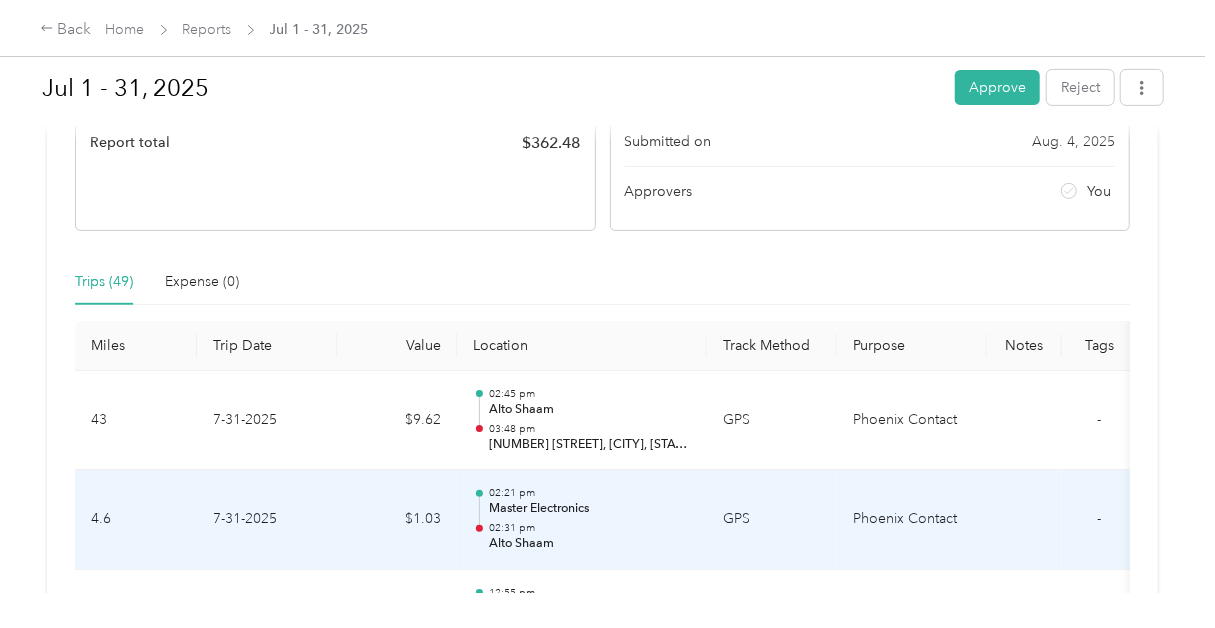 scroll, scrollTop: 302, scrollLeft: 0, axis: vertical 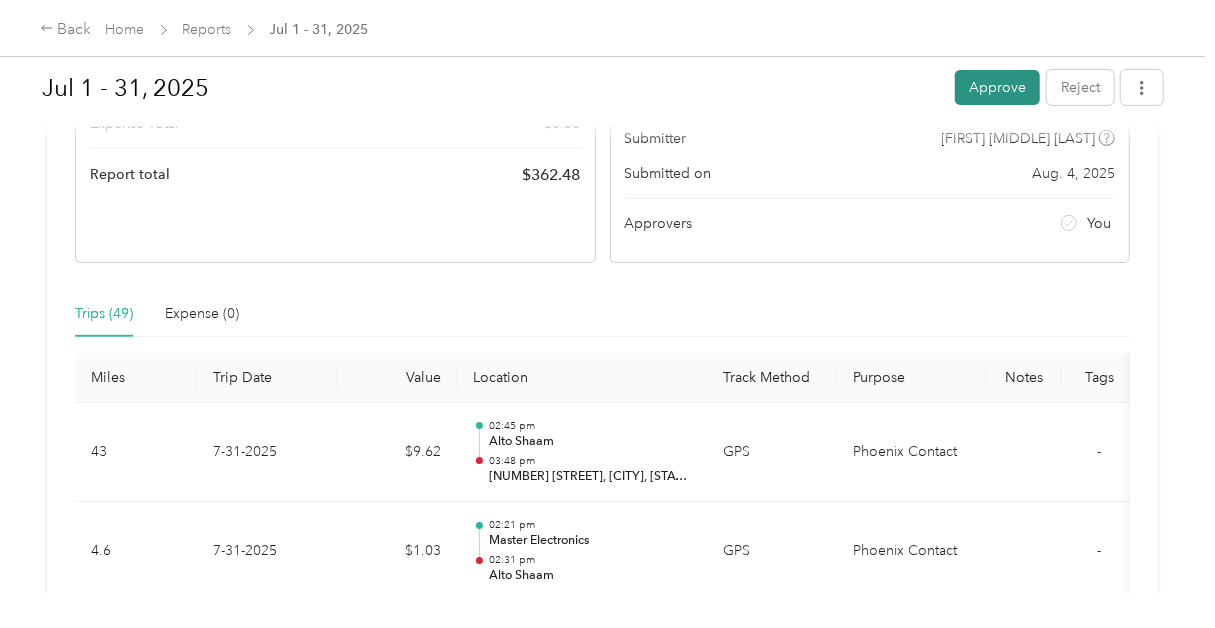 click on "Approve" at bounding box center (997, 87) 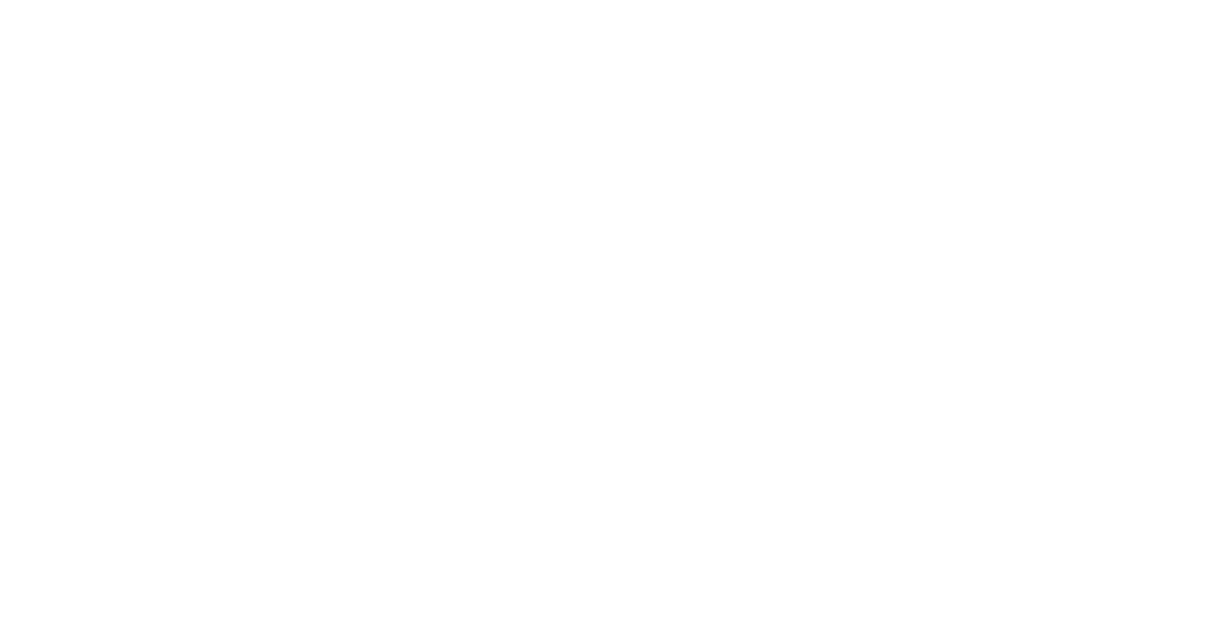 scroll, scrollTop: 0, scrollLeft: 0, axis: both 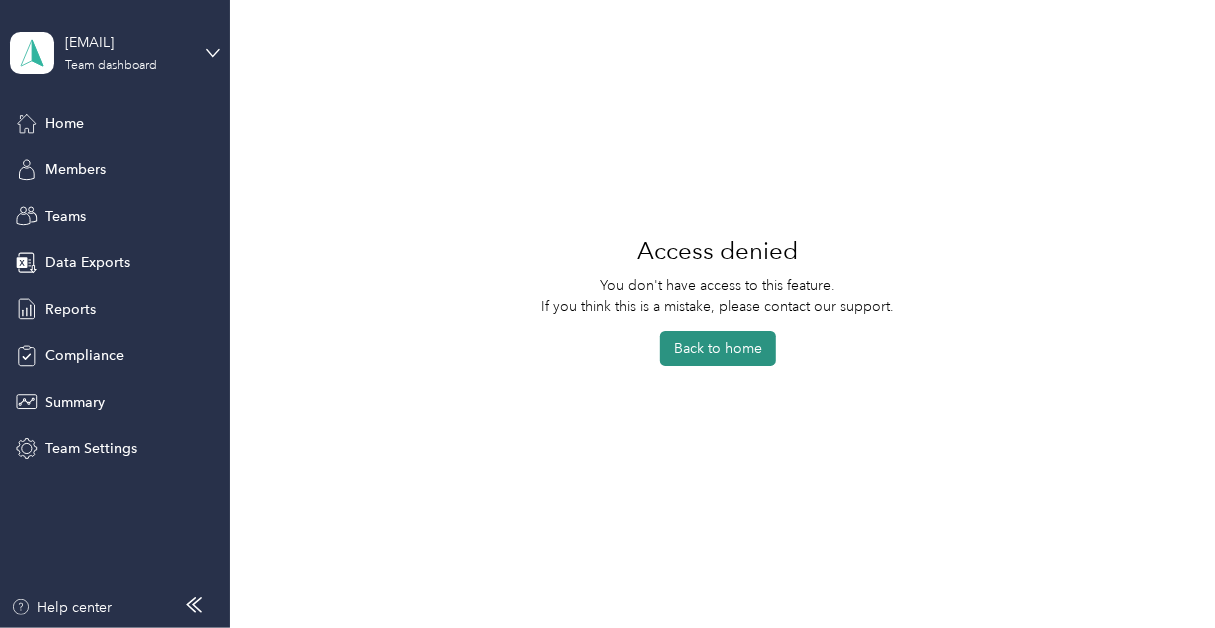click on "Back to home" at bounding box center (718, 348) 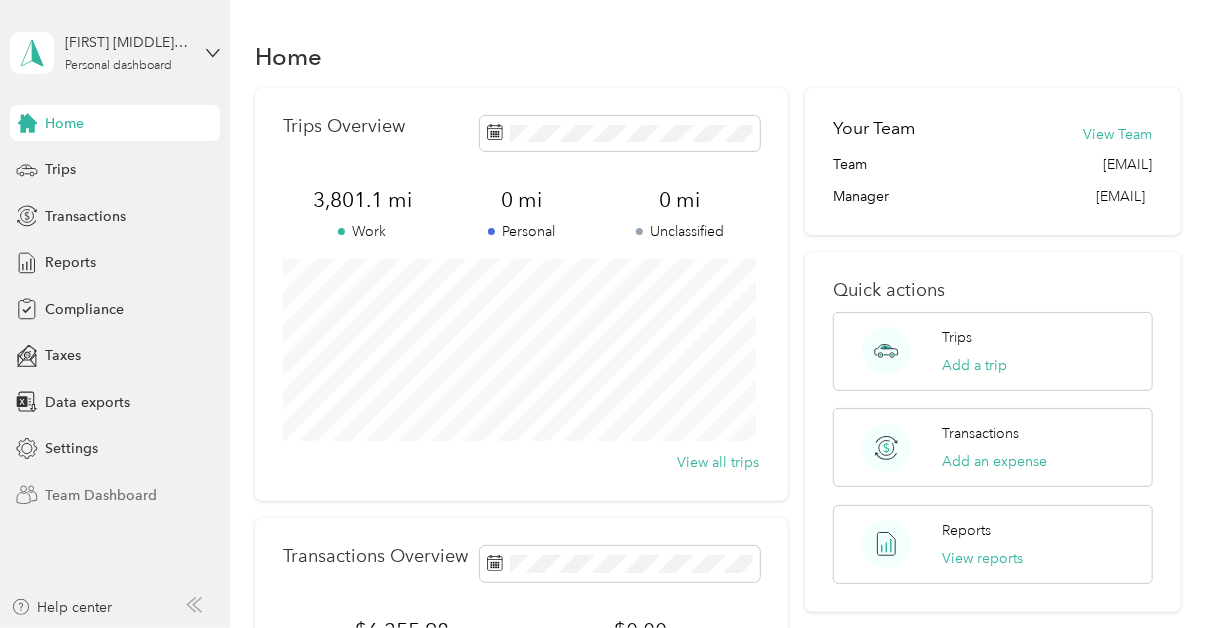 click on "Team Dashboard" at bounding box center [101, 495] 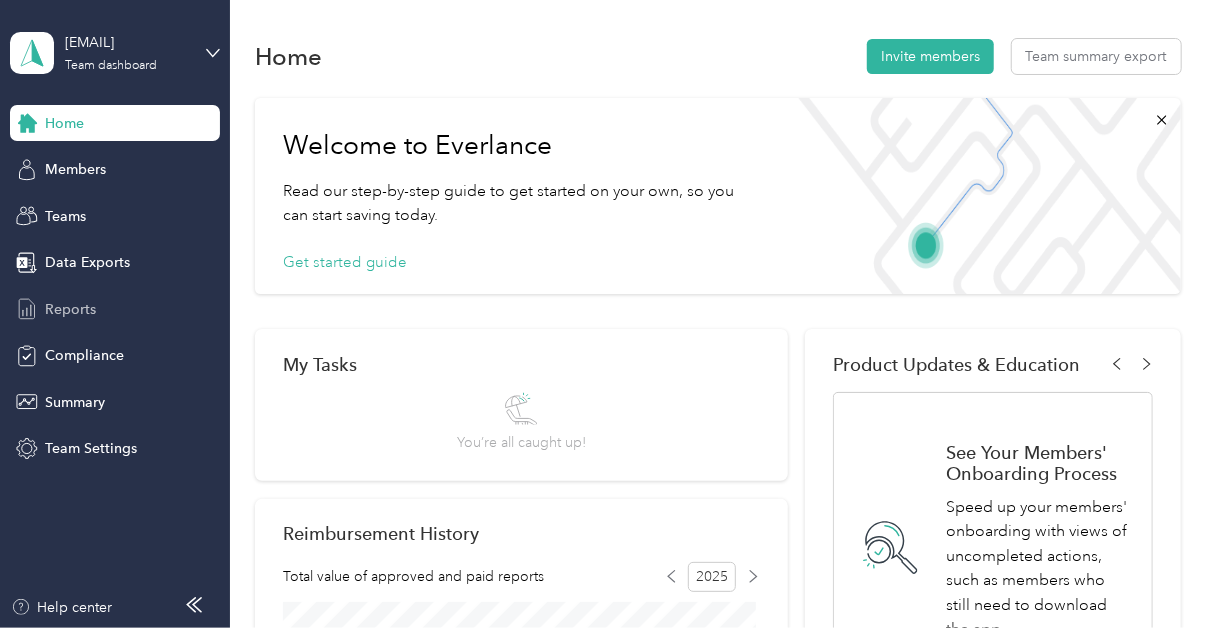 click on "Reports" at bounding box center [70, 309] 